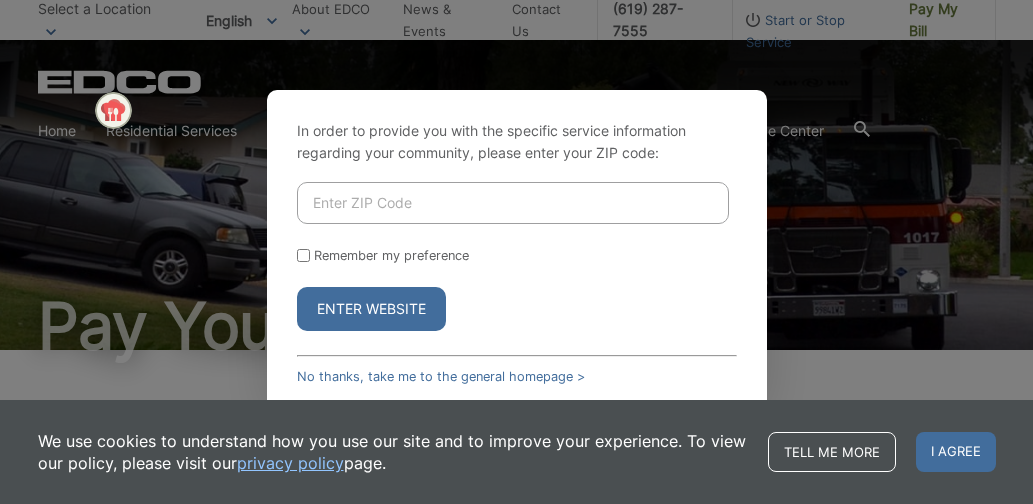 scroll, scrollTop: 0, scrollLeft: 0, axis: both 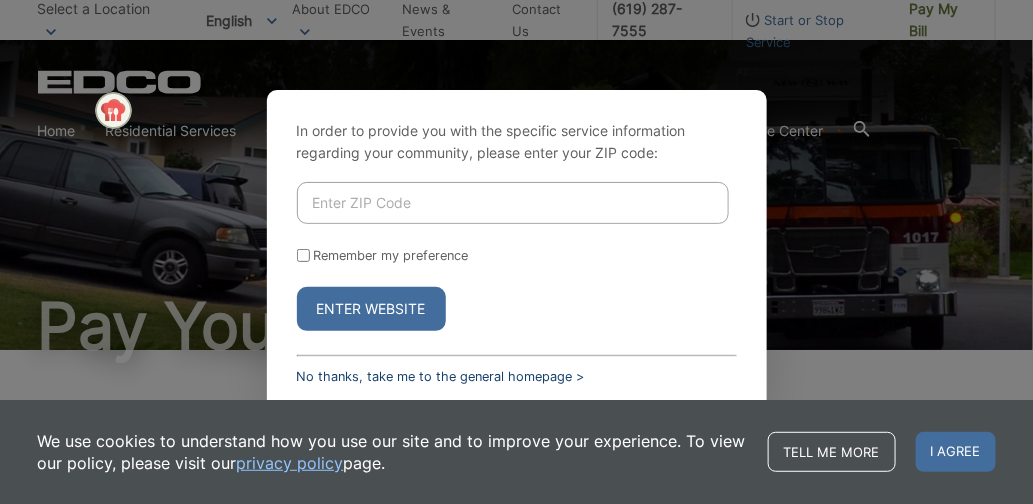 click on "No thanks, take me to the general homepage >" at bounding box center [441, 376] 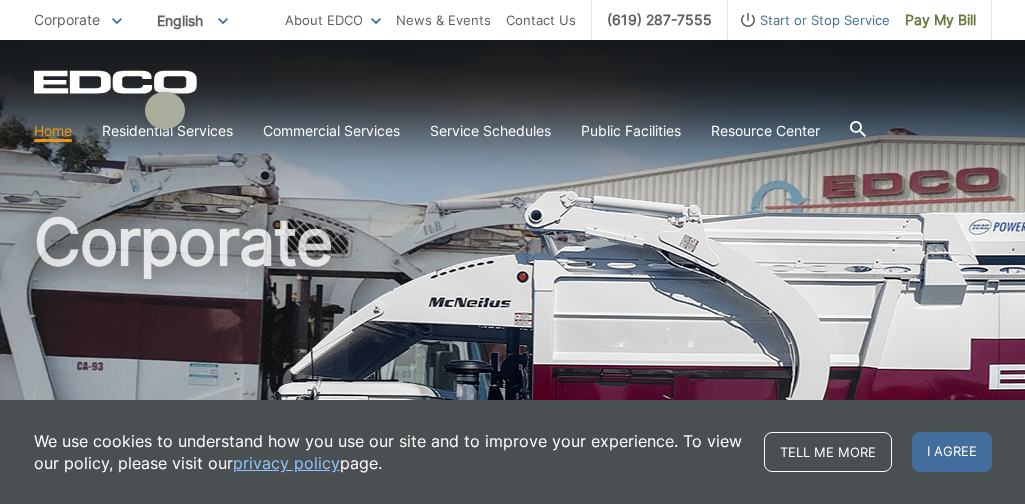 scroll, scrollTop: 0, scrollLeft: 0, axis: both 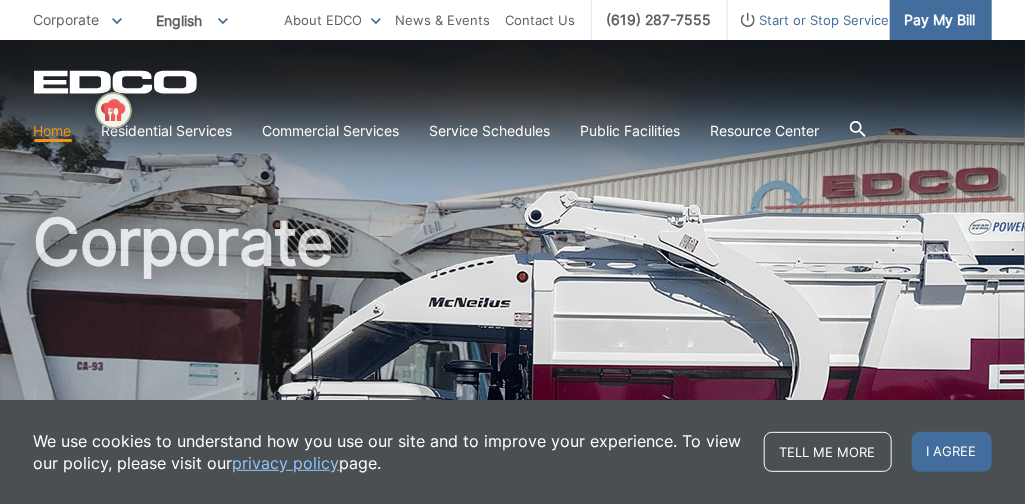 click on "Pay My Bill" at bounding box center [940, 20] 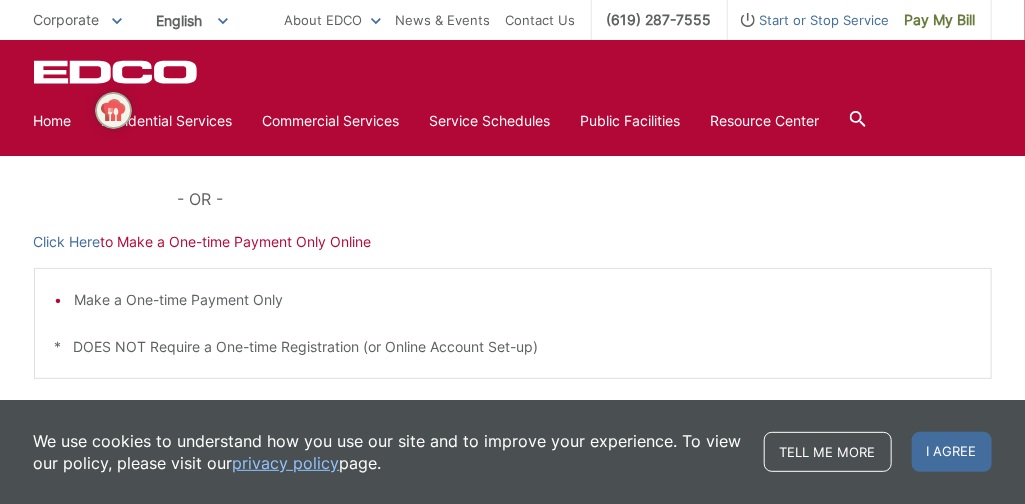 scroll, scrollTop: 648, scrollLeft: 0, axis: vertical 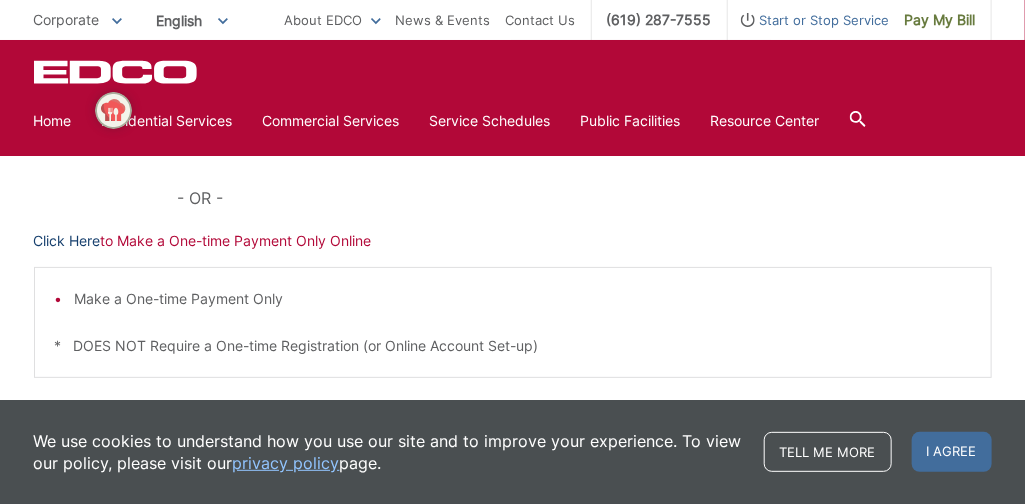 click on "Click Here" at bounding box center (67, 241) 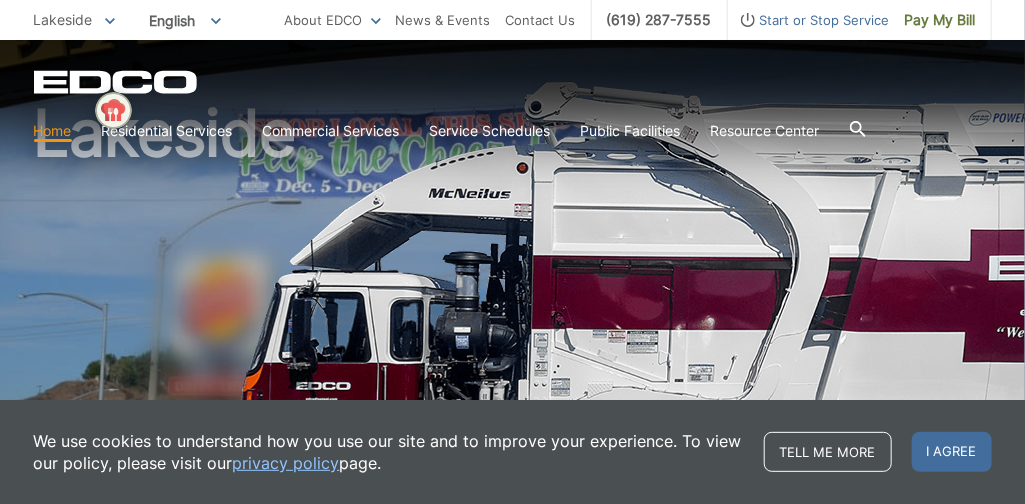 scroll, scrollTop: 107, scrollLeft: 0, axis: vertical 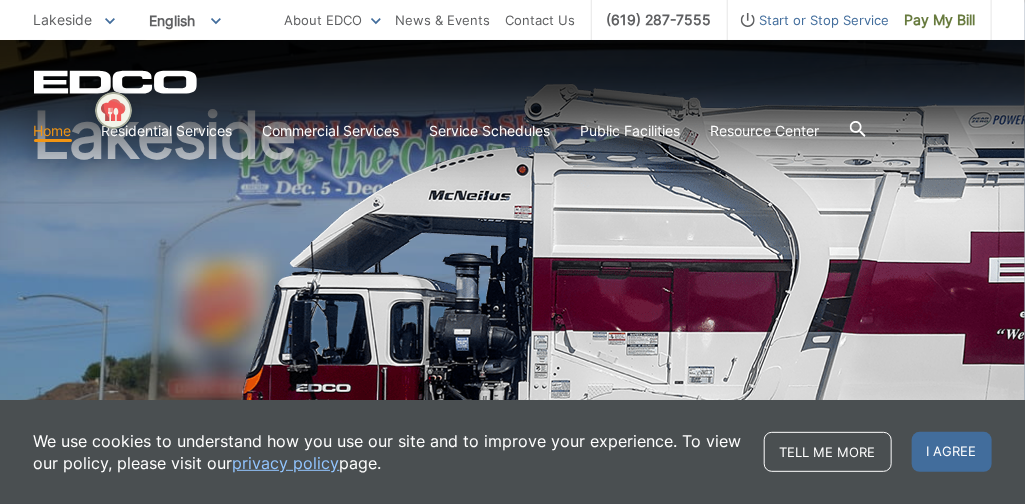 click on "Home" at bounding box center [53, 131] 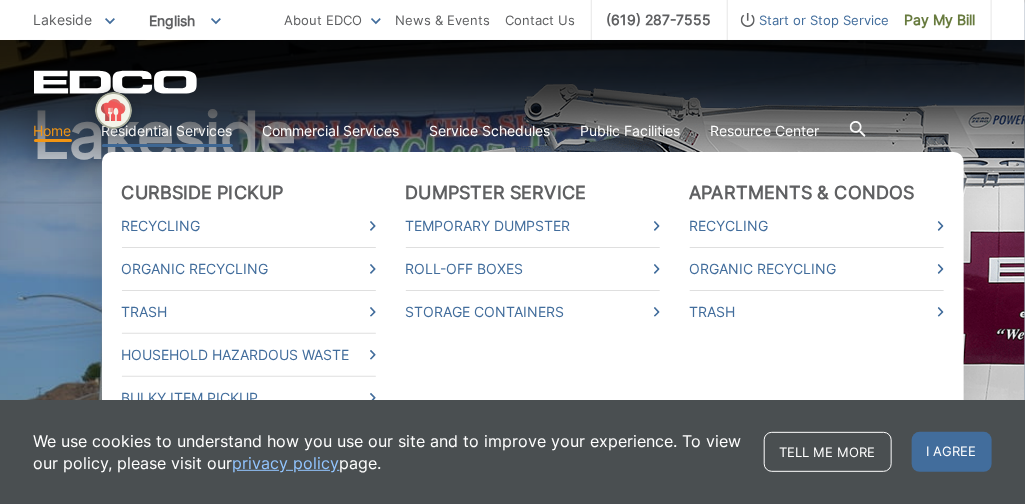 scroll, scrollTop: 107, scrollLeft: 0, axis: vertical 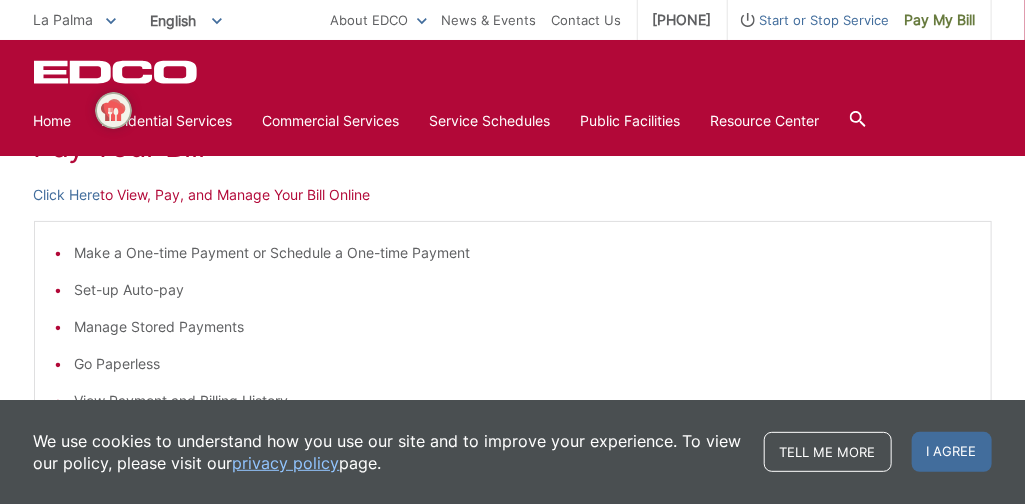 click 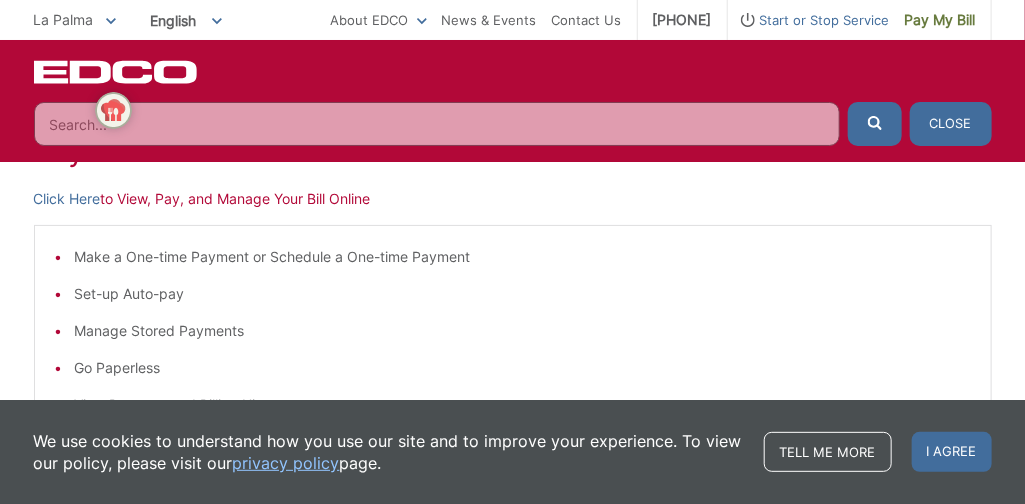 scroll, scrollTop: 318, scrollLeft: 0, axis: vertical 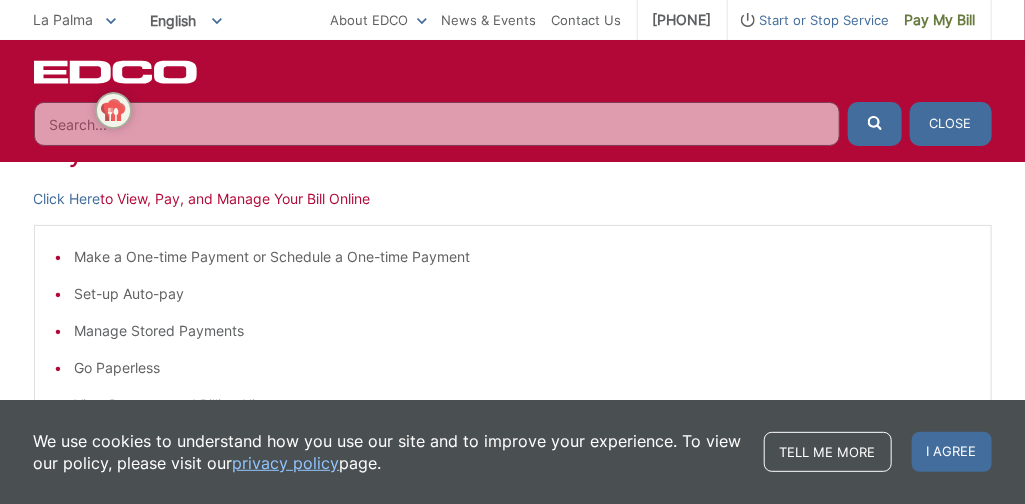 click on "Close" at bounding box center (951, 124) 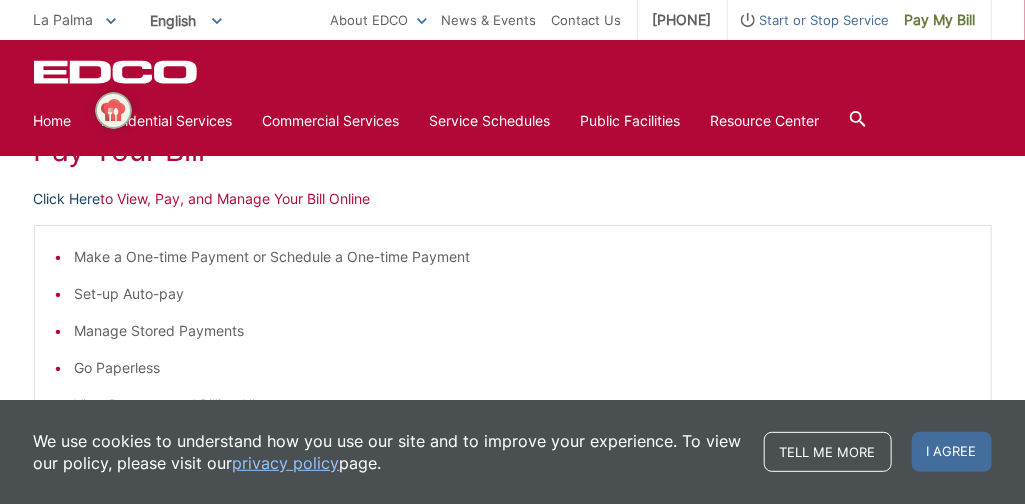 click on "Click Here" at bounding box center (67, 199) 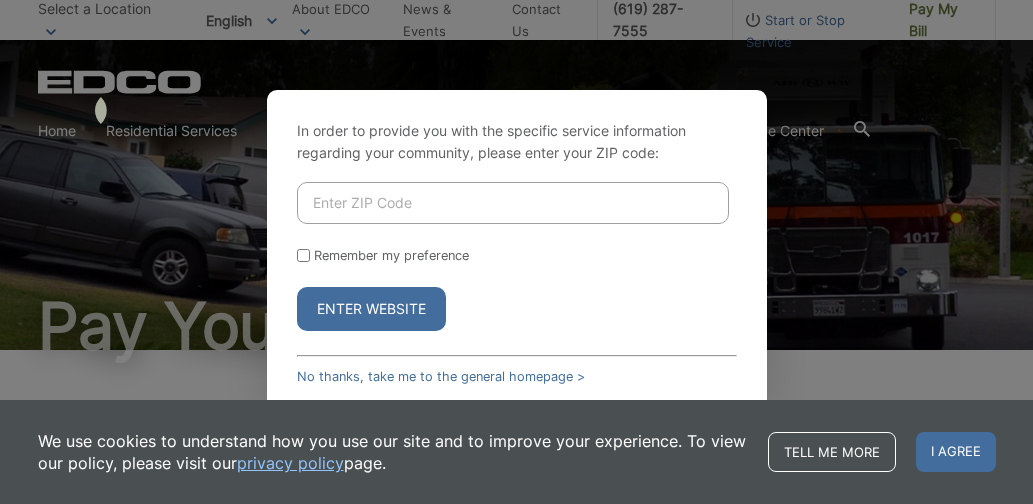 scroll, scrollTop: 0, scrollLeft: 0, axis: both 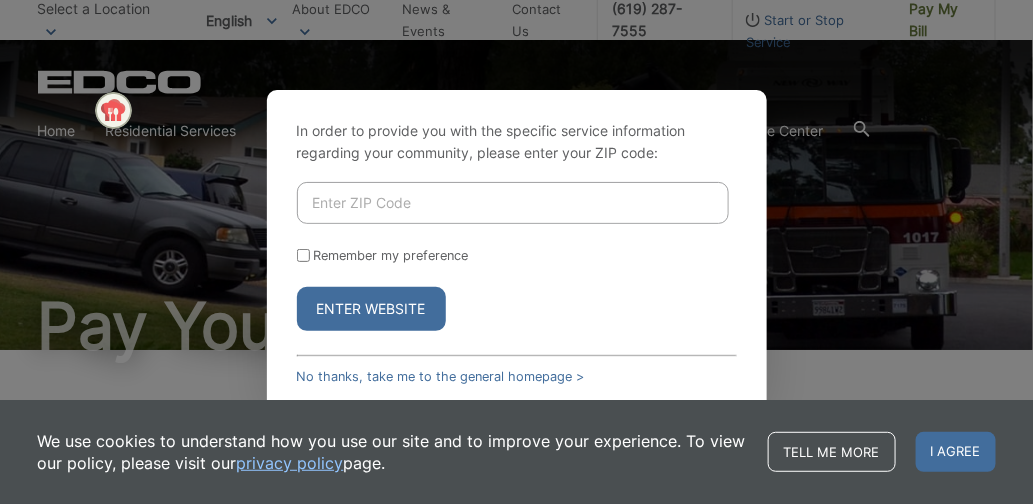 click at bounding box center (513, 203) 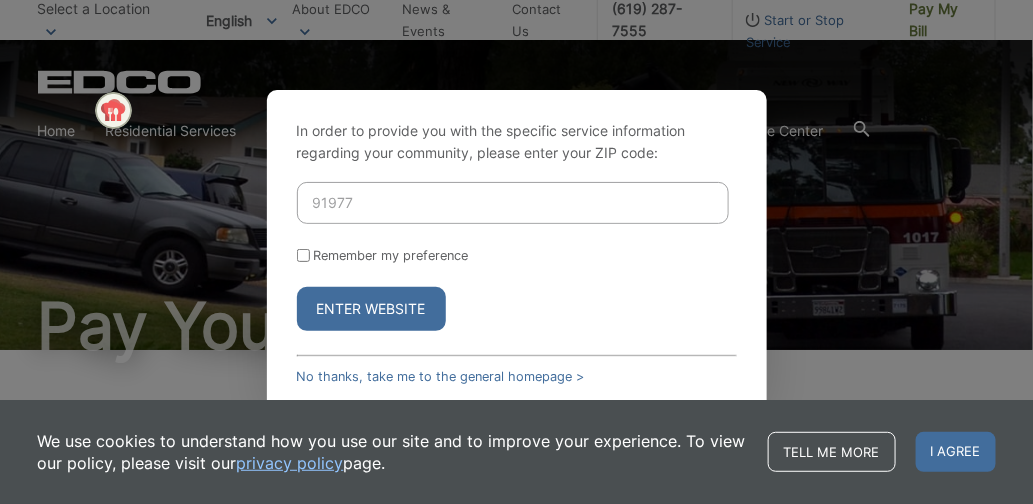 click on "Enter Website" at bounding box center [371, 309] 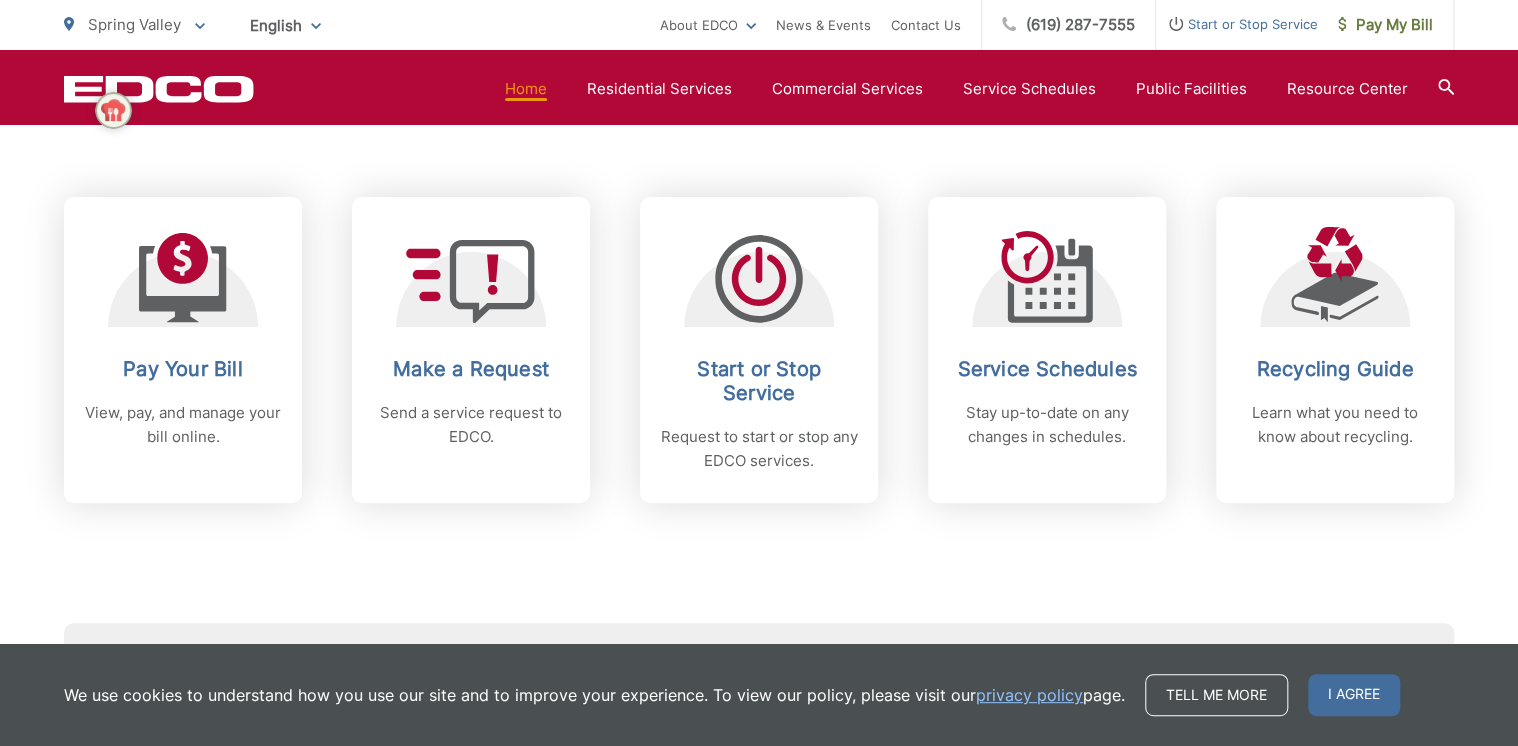 scroll, scrollTop: 799, scrollLeft: 0, axis: vertical 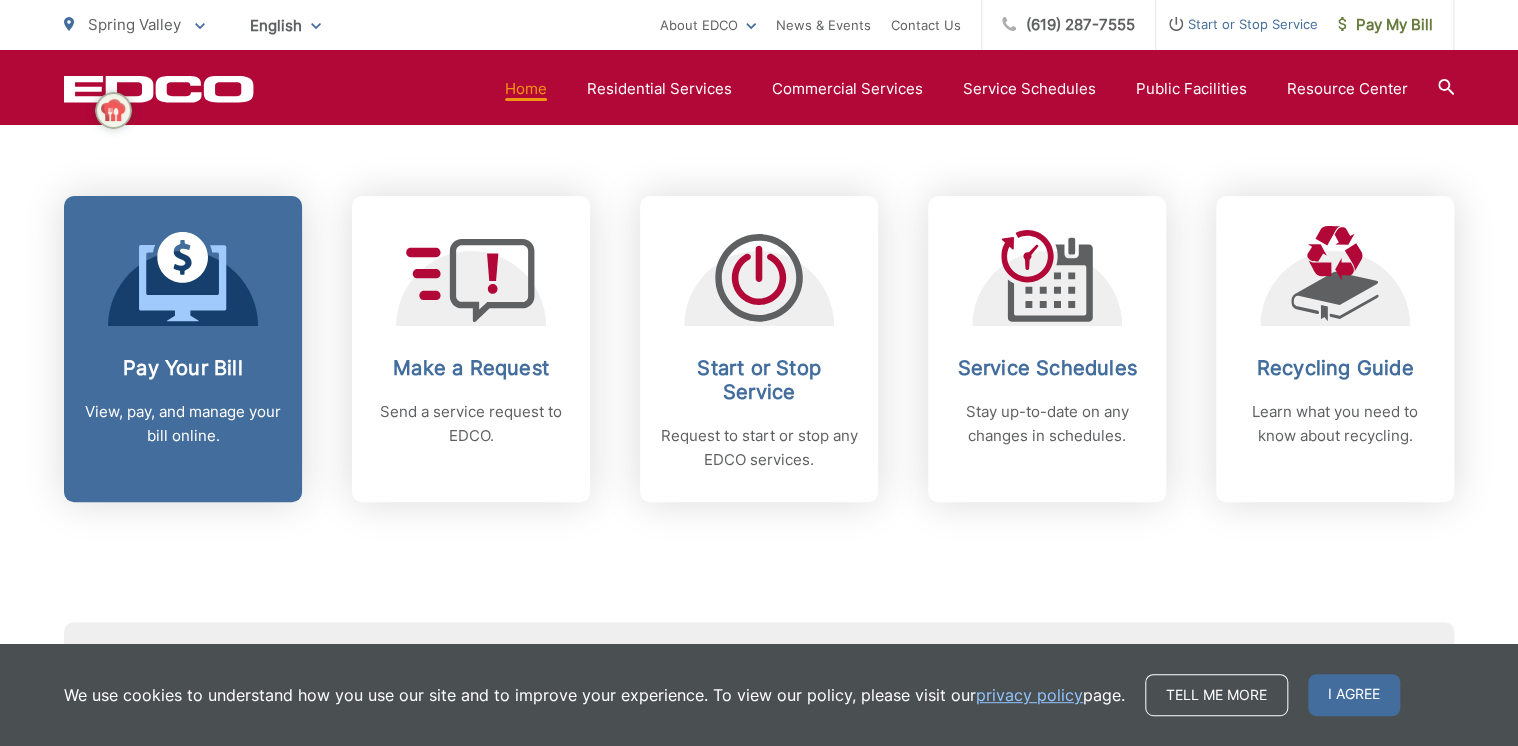 click on "View, pay, and manage your bill online." at bounding box center [183, 424] 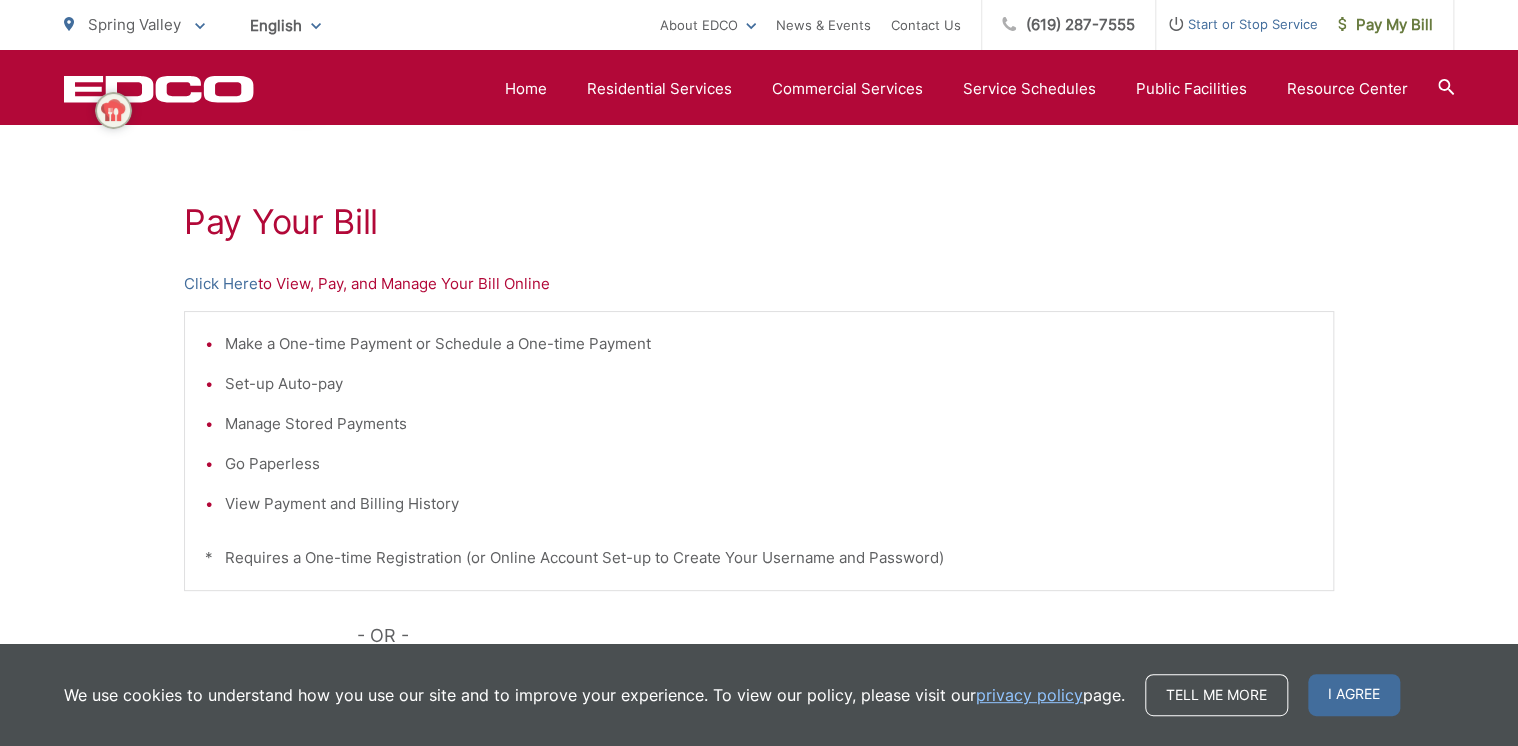 scroll, scrollTop: 319, scrollLeft: 0, axis: vertical 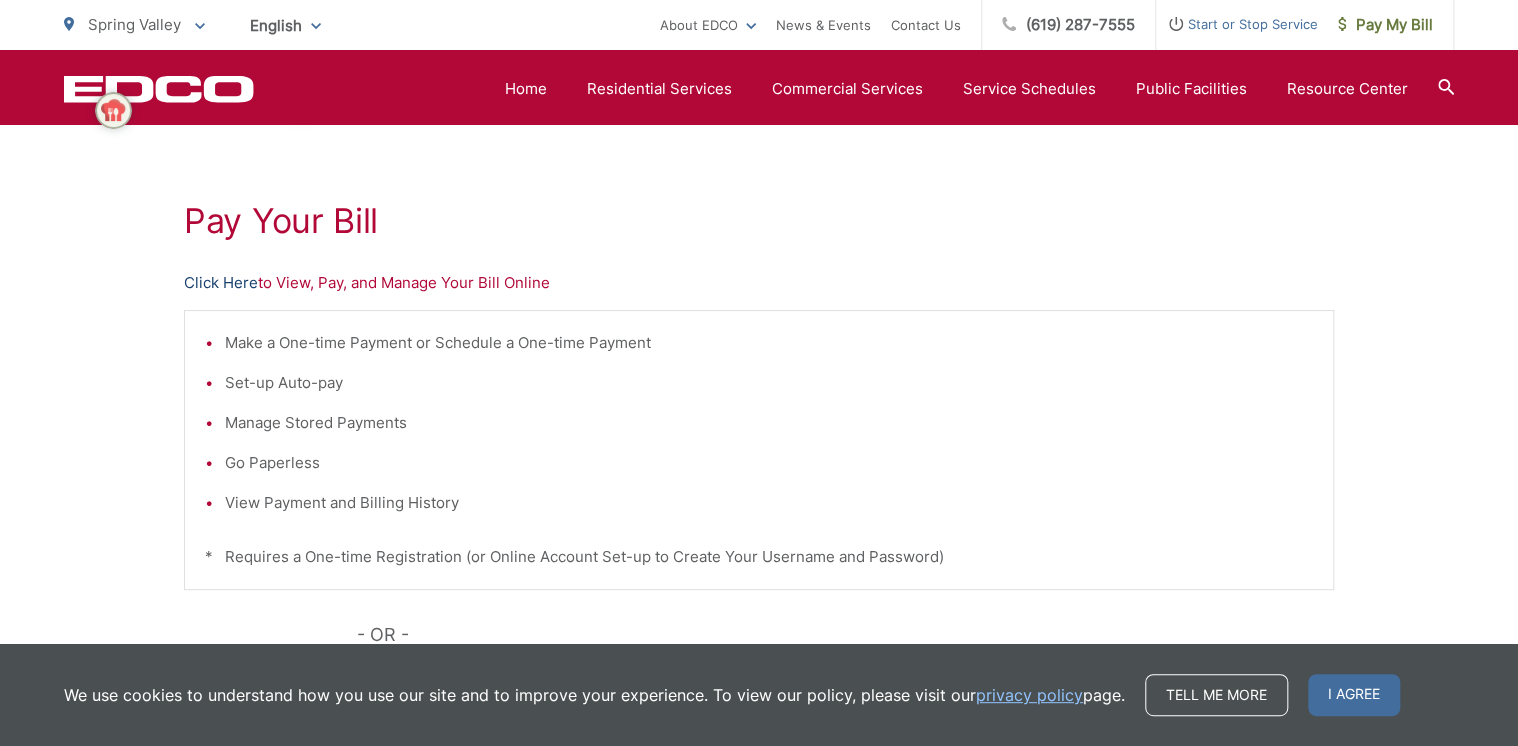 click on "Click Here" at bounding box center (221, 283) 